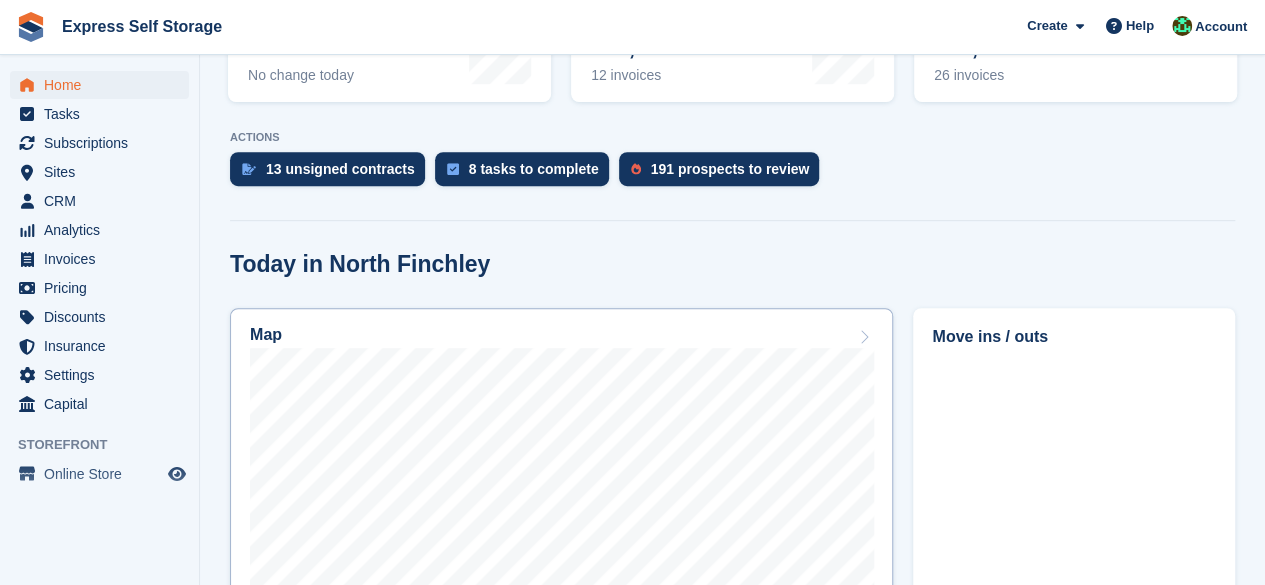 scroll, scrollTop: 600, scrollLeft: 0, axis: vertical 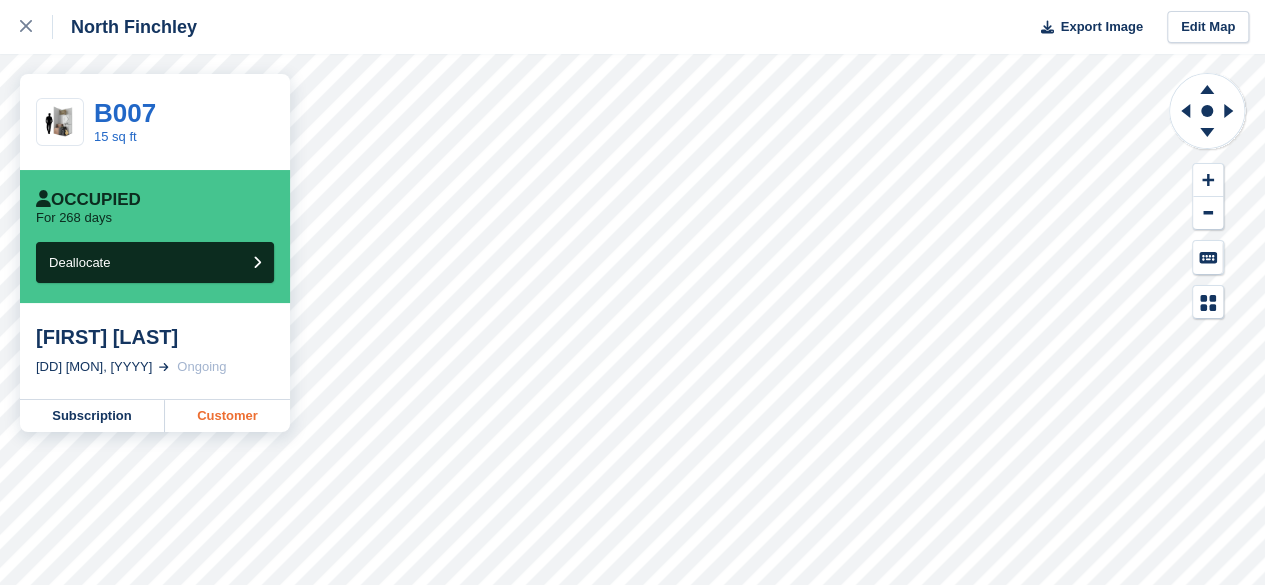 click on "Customer" at bounding box center [227, 416] 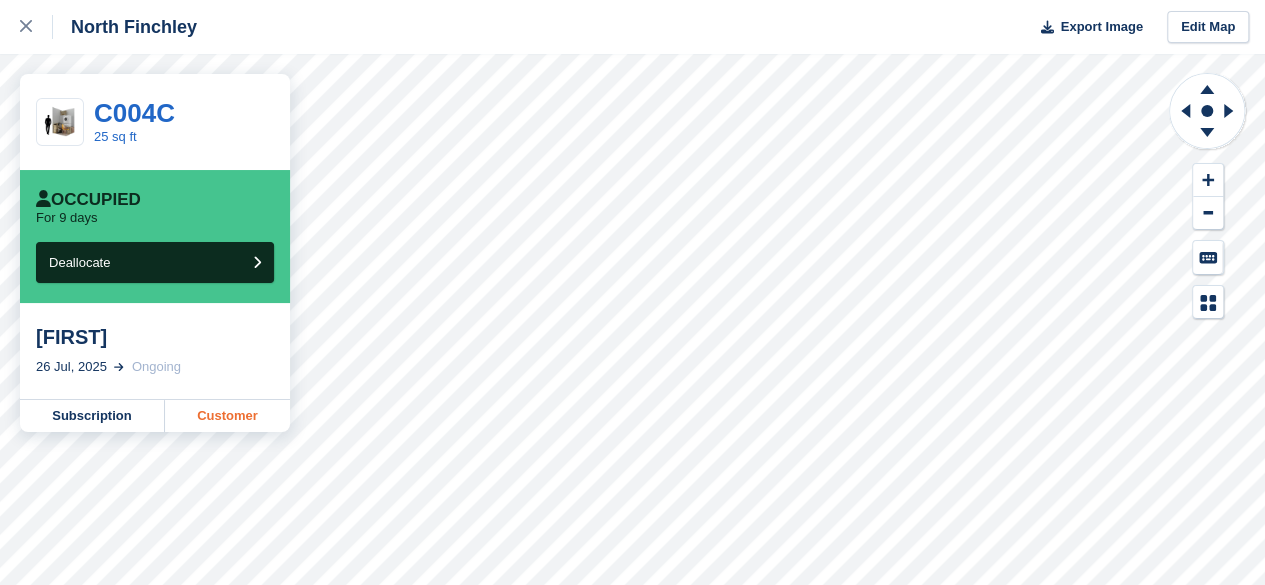 click on "Customer" at bounding box center (227, 416) 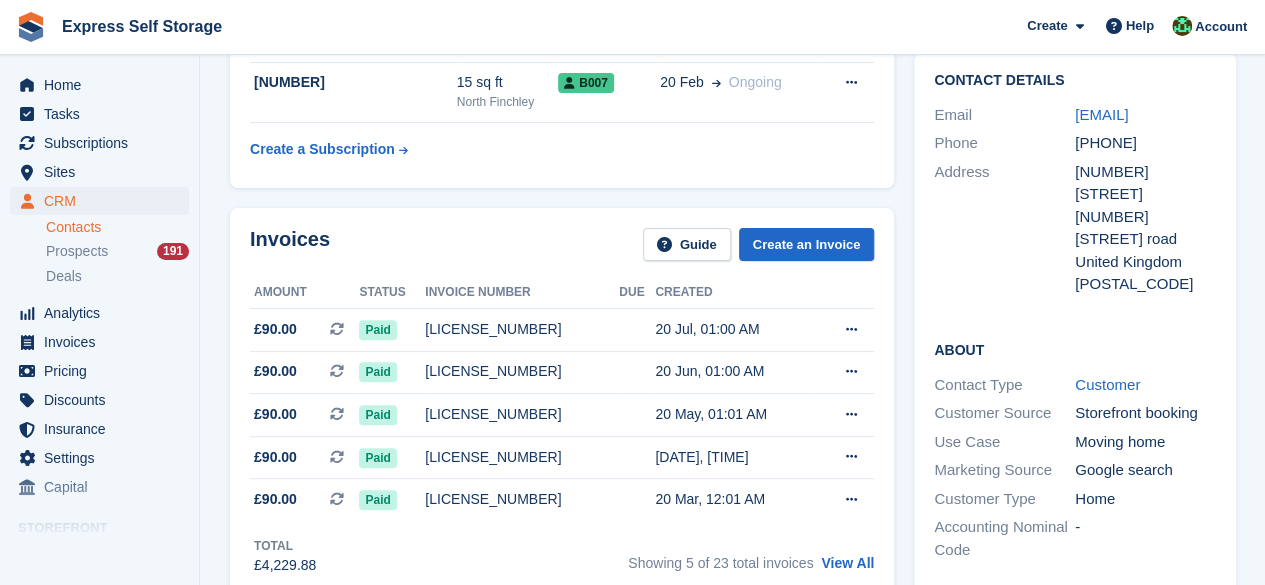 scroll, scrollTop: 0, scrollLeft: 0, axis: both 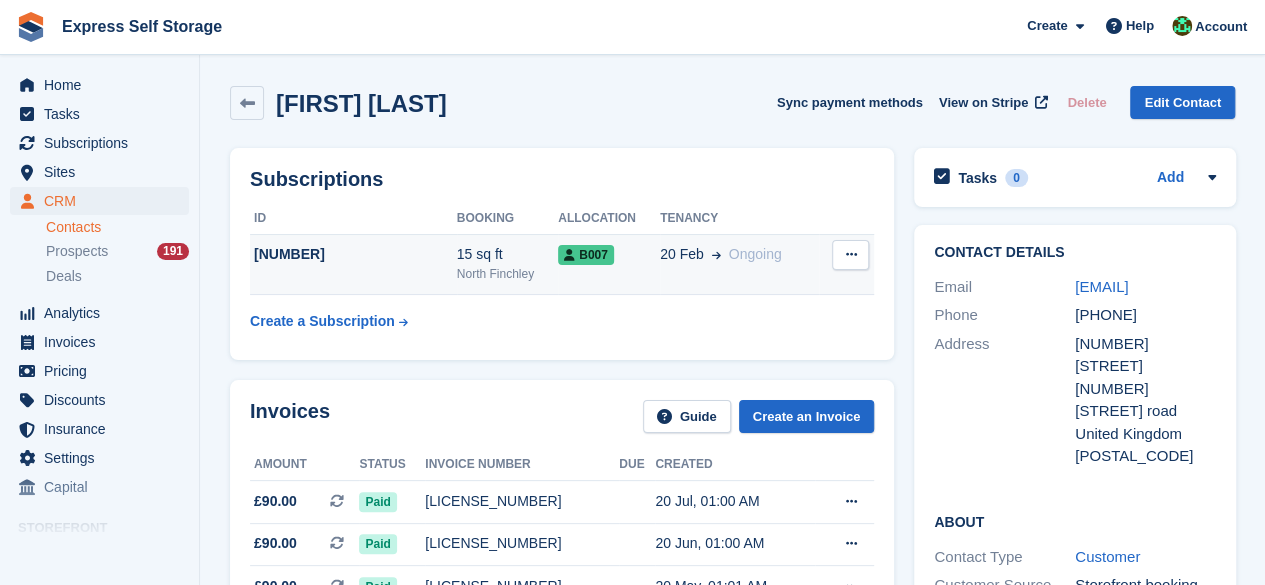 click on "33574" at bounding box center [353, 264] 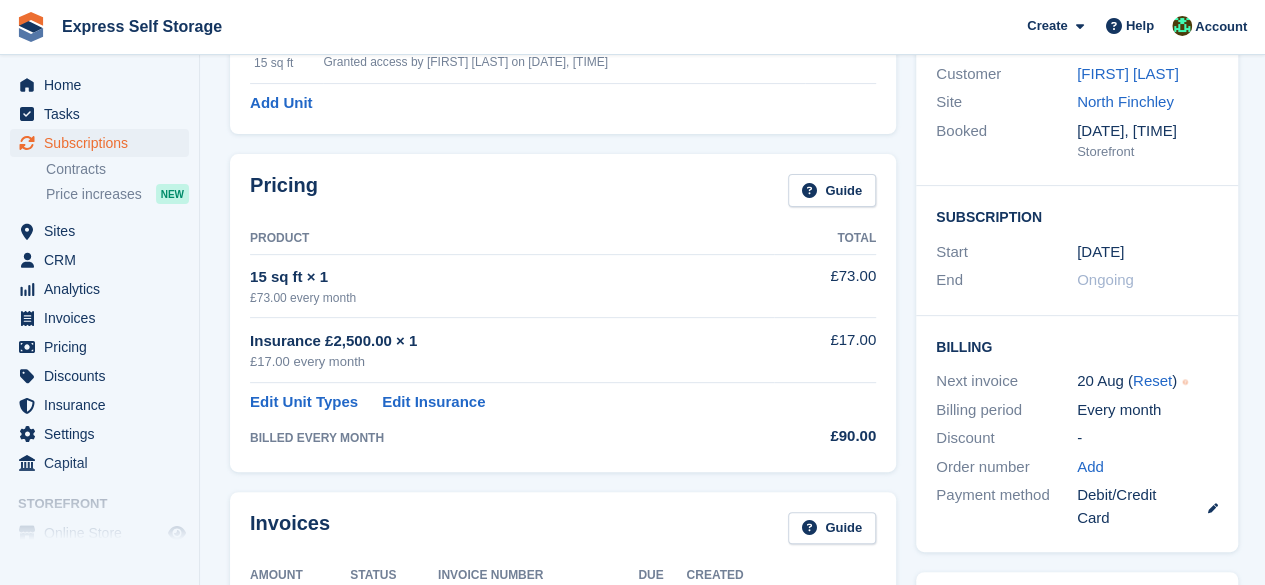 scroll, scrollTop: 600, scrollLeft: 0, axis: vertical 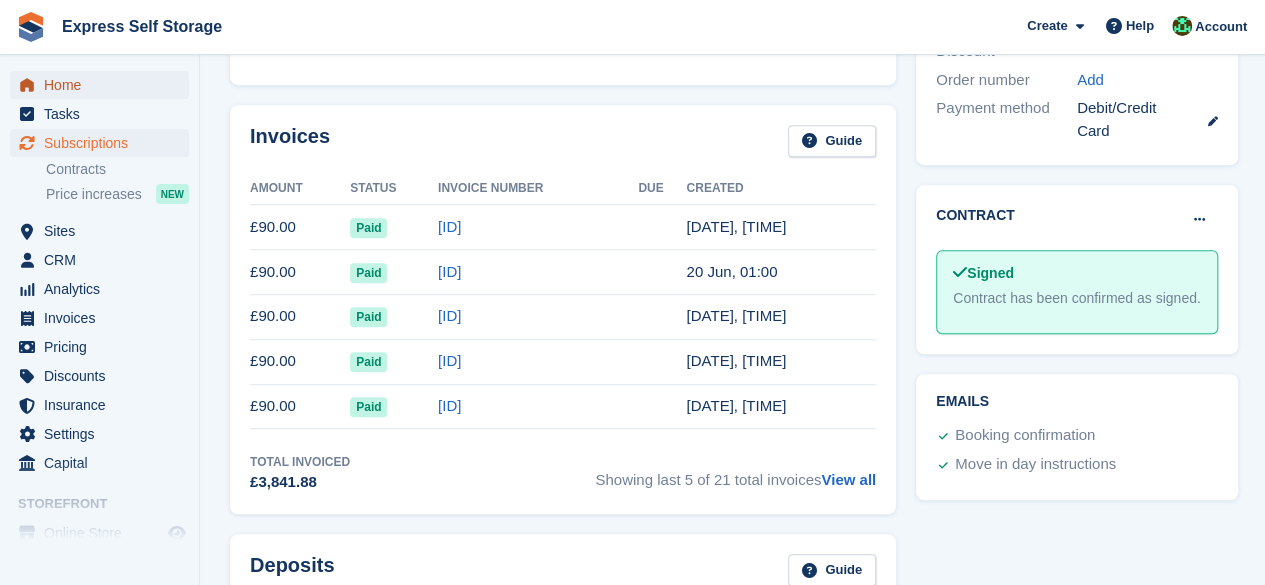 click on "Home" at bounding box center (104, 85) 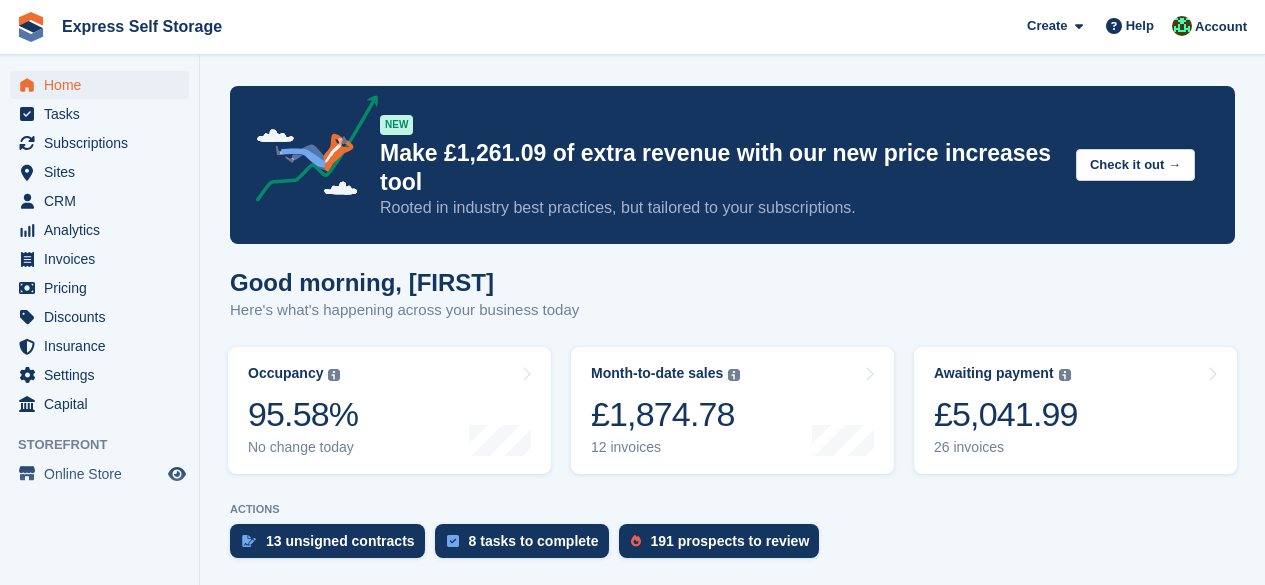 scroll, scrollTop: 0, scrollLeft: 0, axis: both 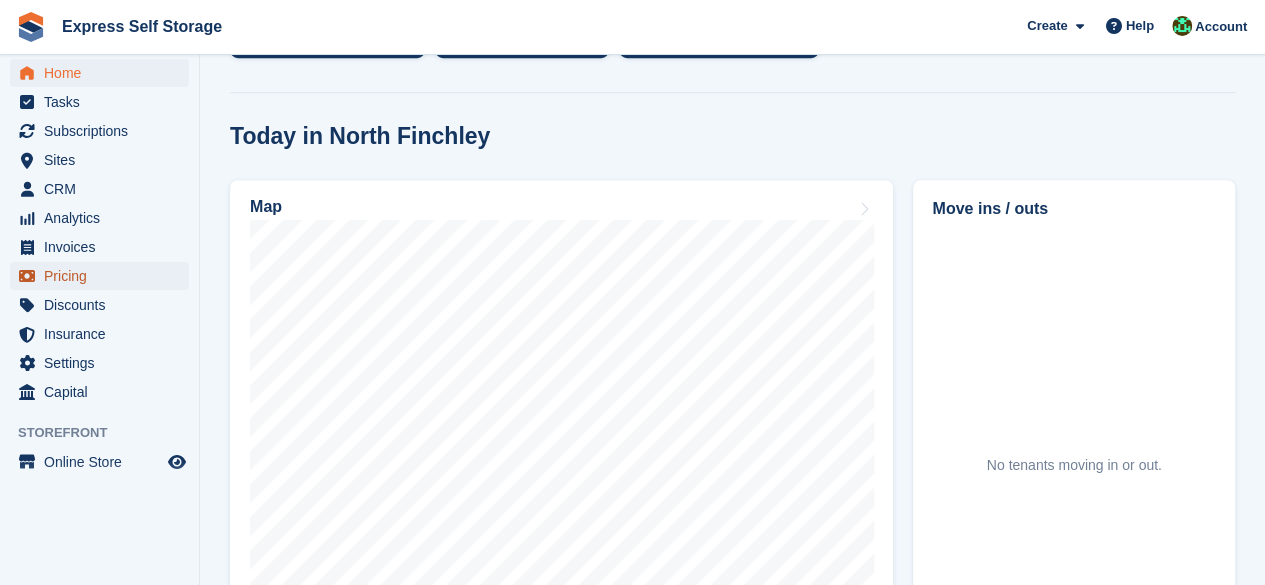 click on "Pricing" at bounding box center (104, 276) 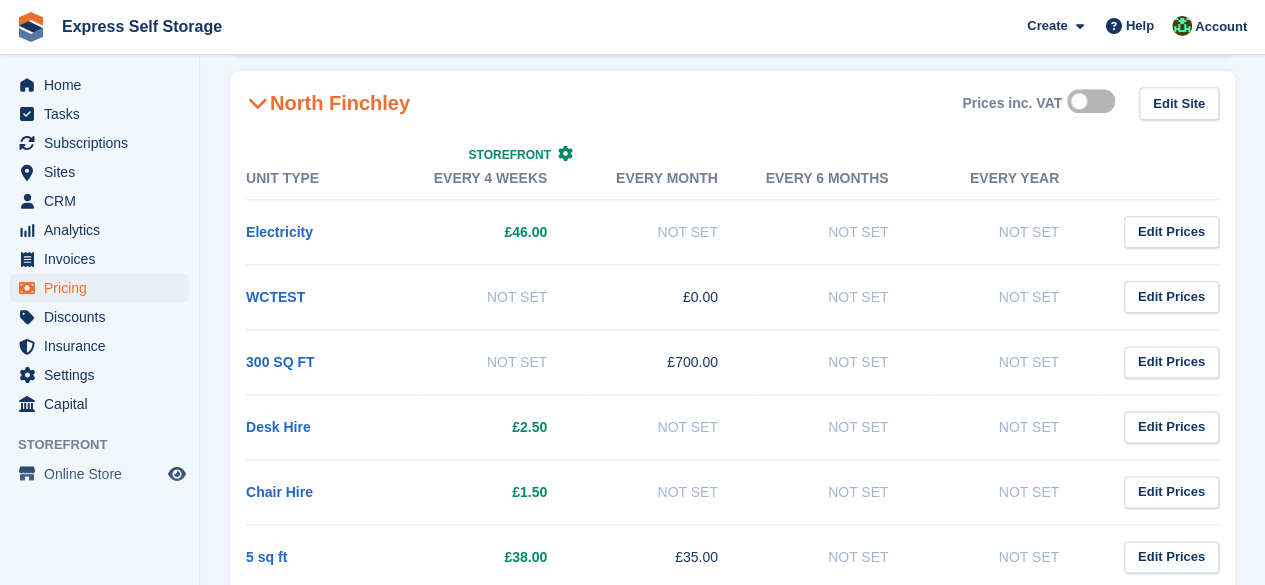 scroll, scrollTop: 1300, scrollLeft: 0, axis: vertical 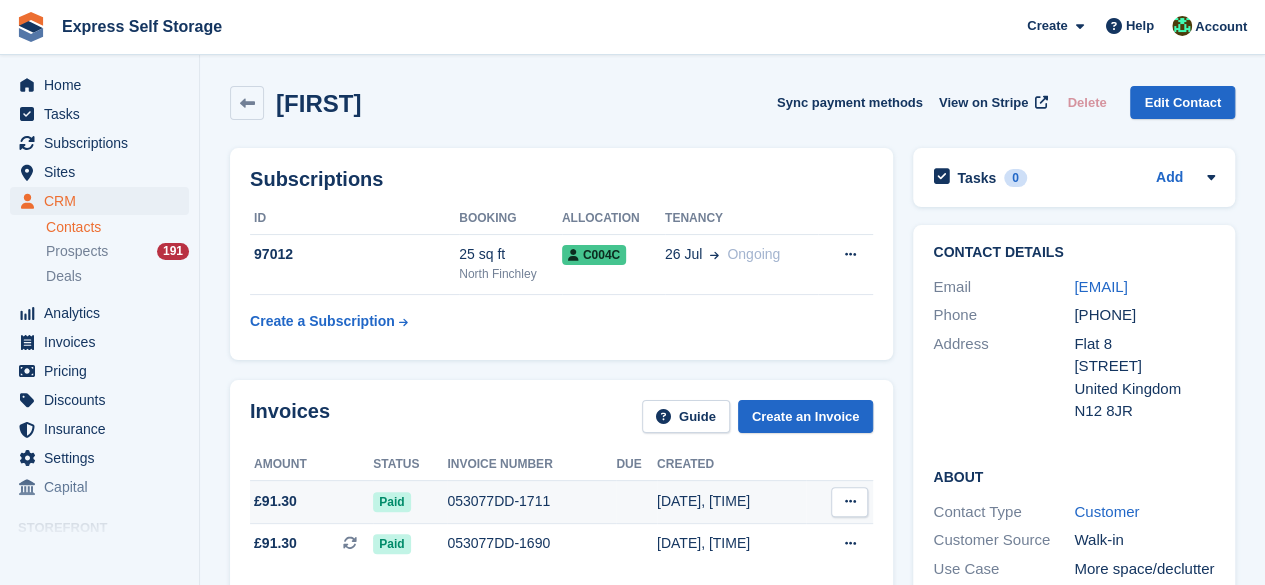 drag, startPoint x: 592, startPoint y: 527, endPoint x: 653, endPoint y: 508, distance: 63.89053 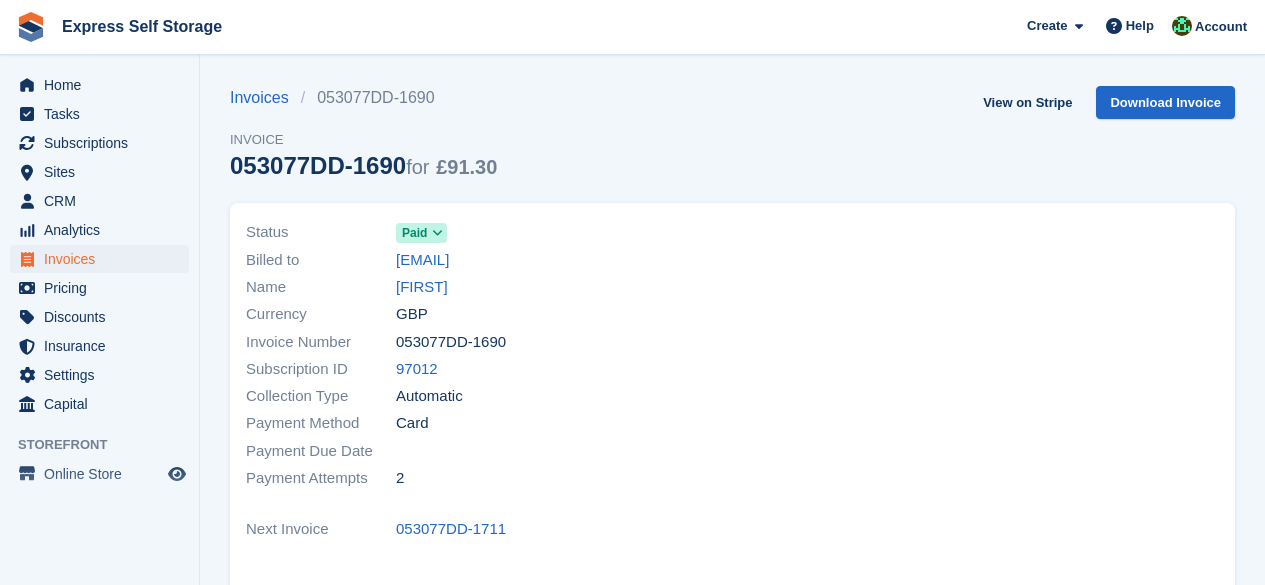 scroll, scrollTop: 0, scrollLeft: 0, axis: both 